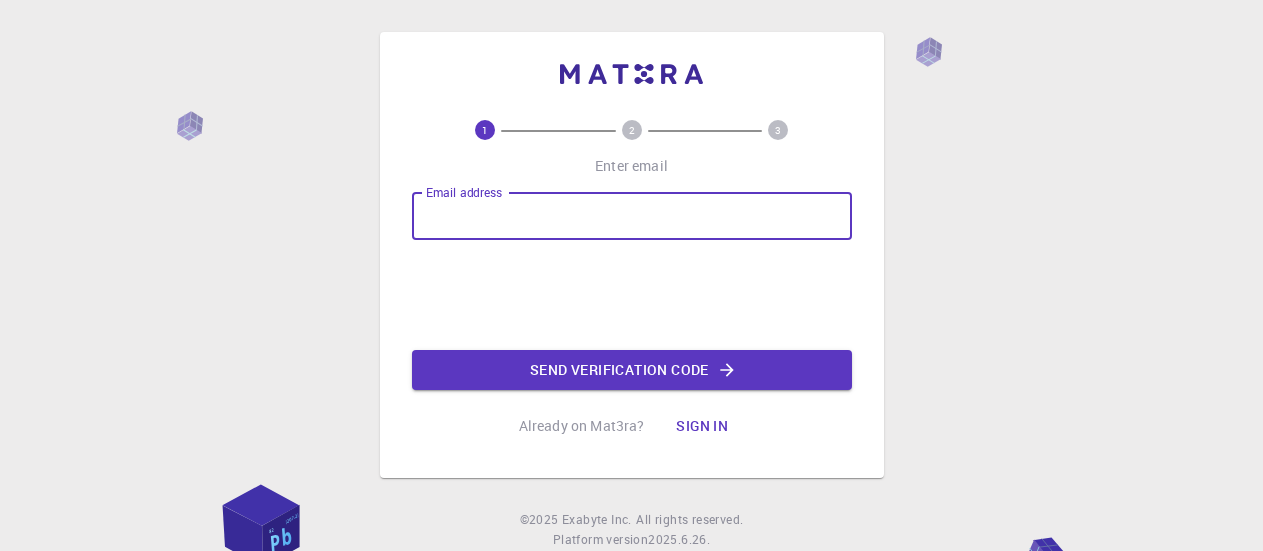 click on "Email address" at bounding box center (632, 216) 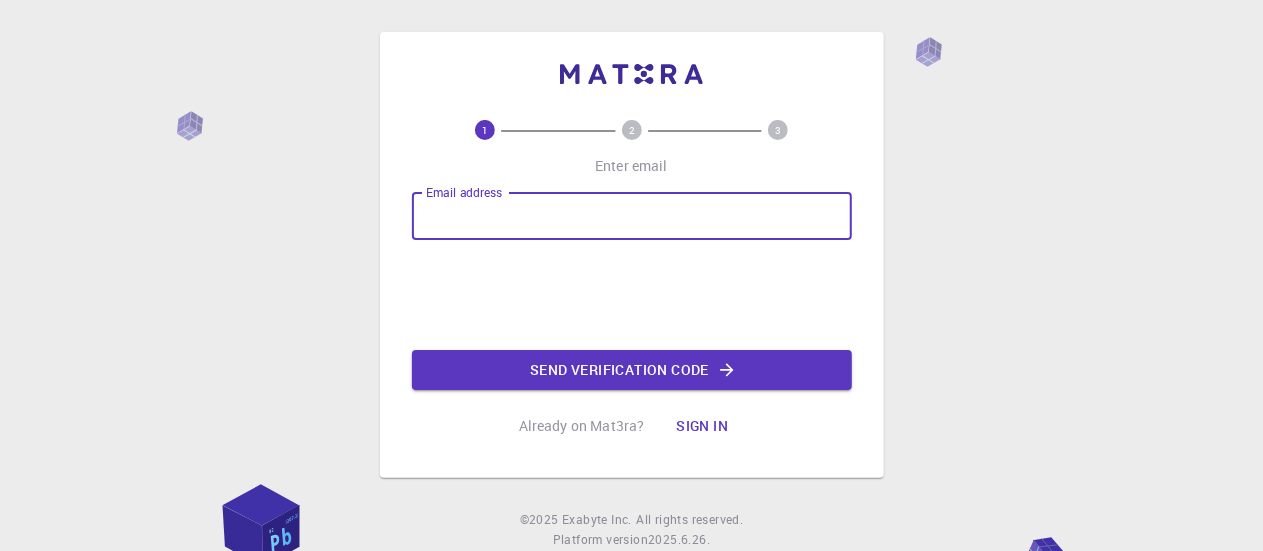scroll, scrollTop: 0, scrollLeft: 0, axis: both 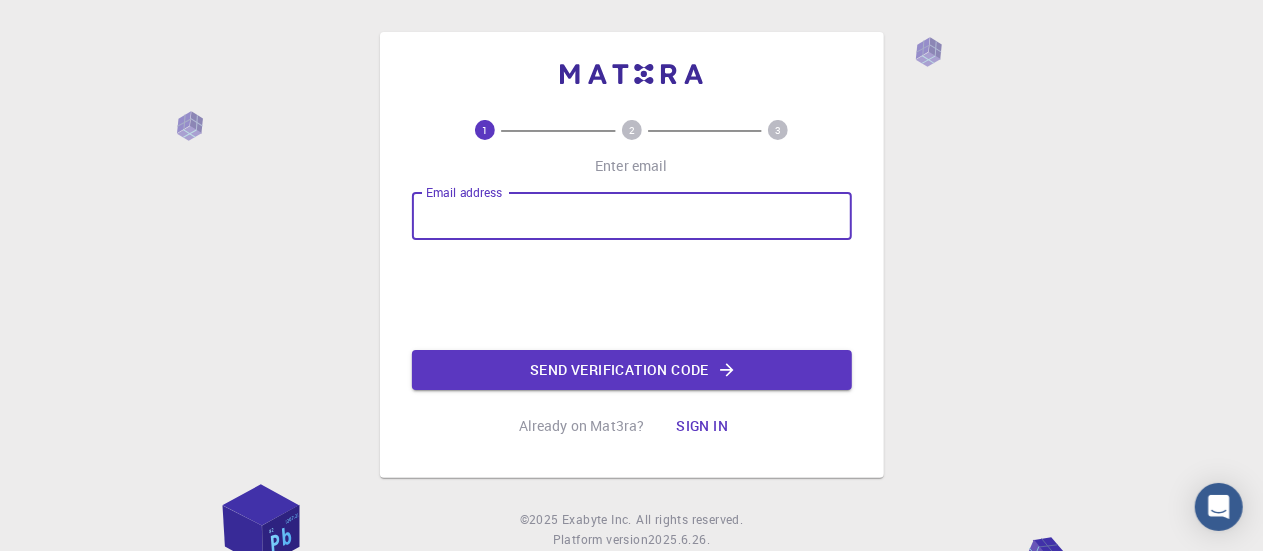 type on "[EMAIL]" 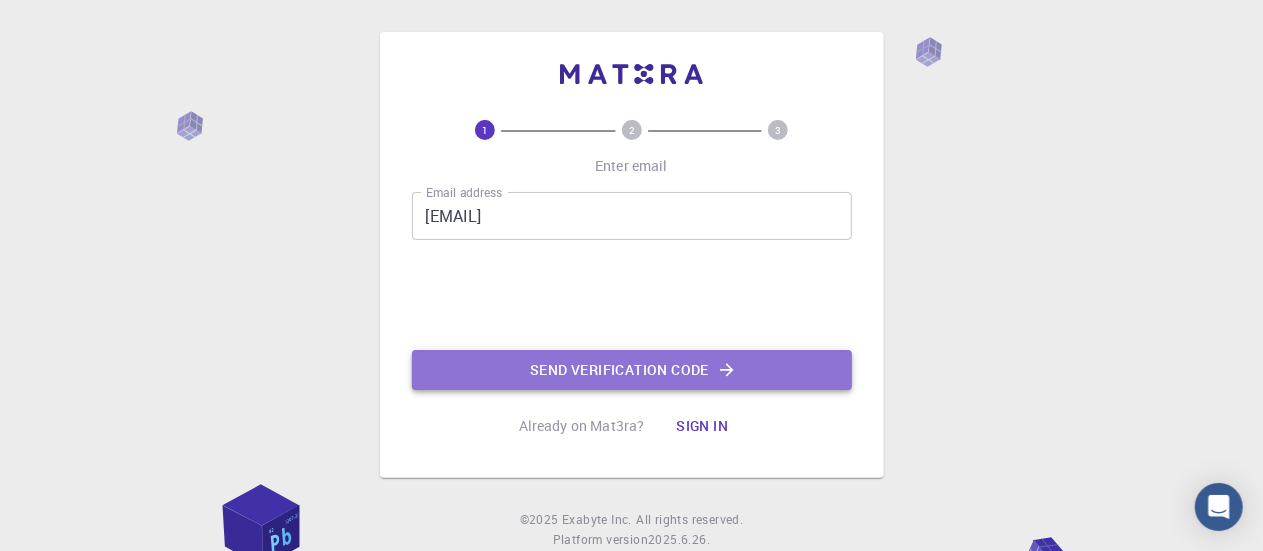 click on "Send verification code" 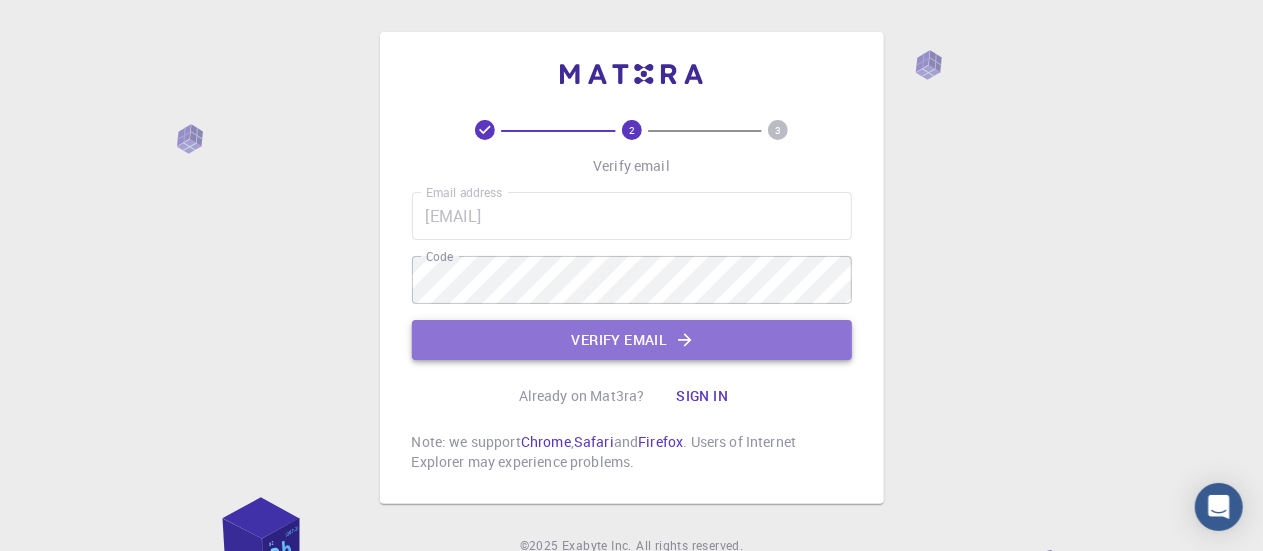 click on "Verify email" 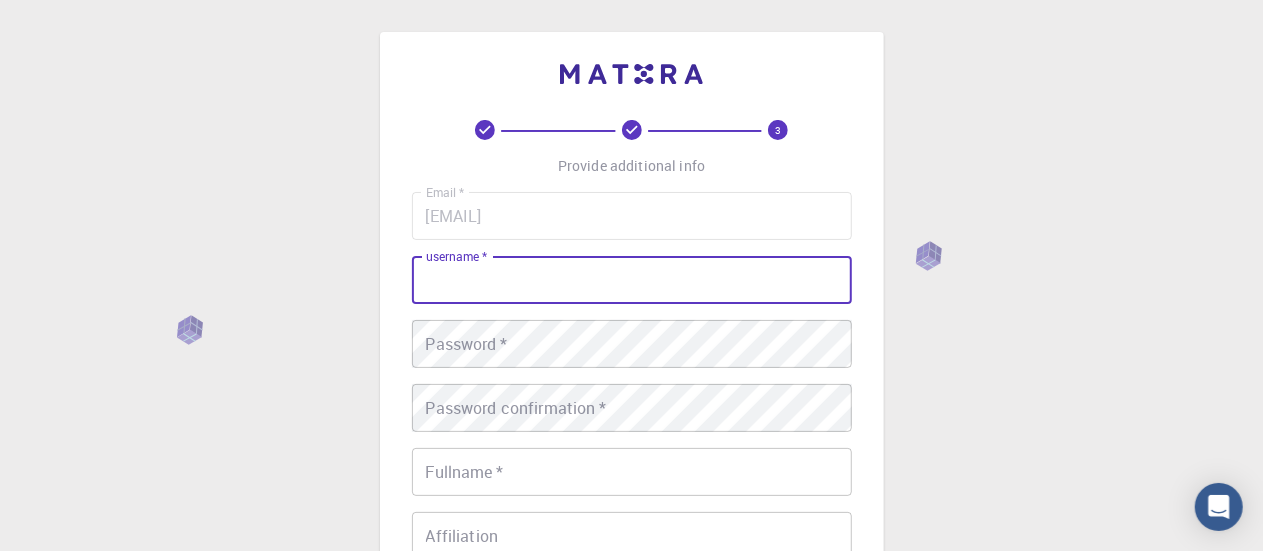 click on "username   *" at bounding box center (632, 280) 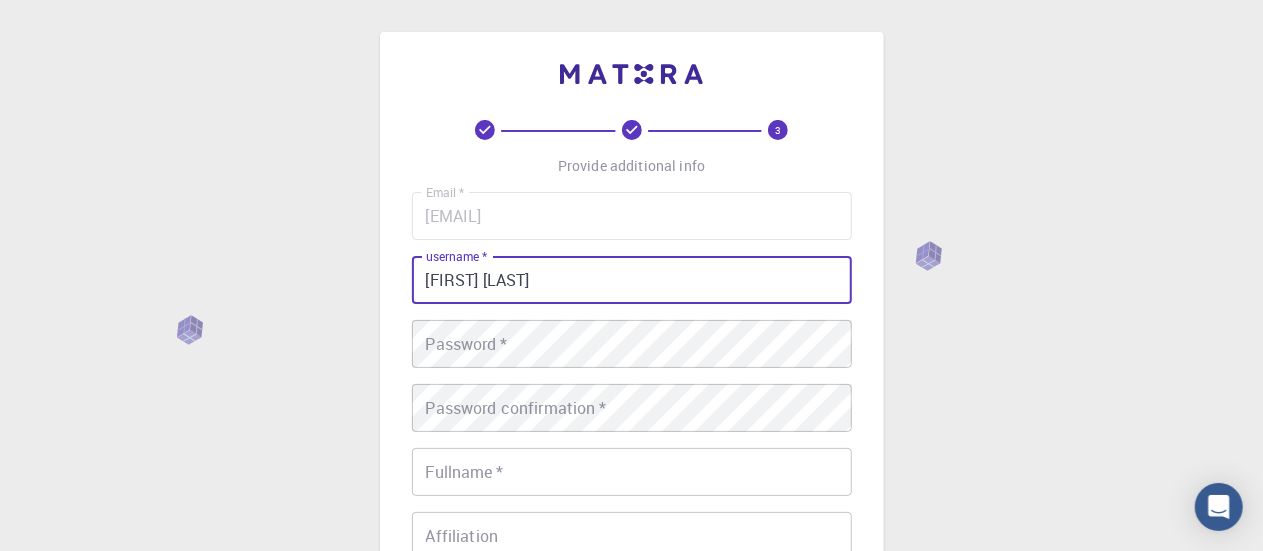 type on "[FIRST] [LAST]" 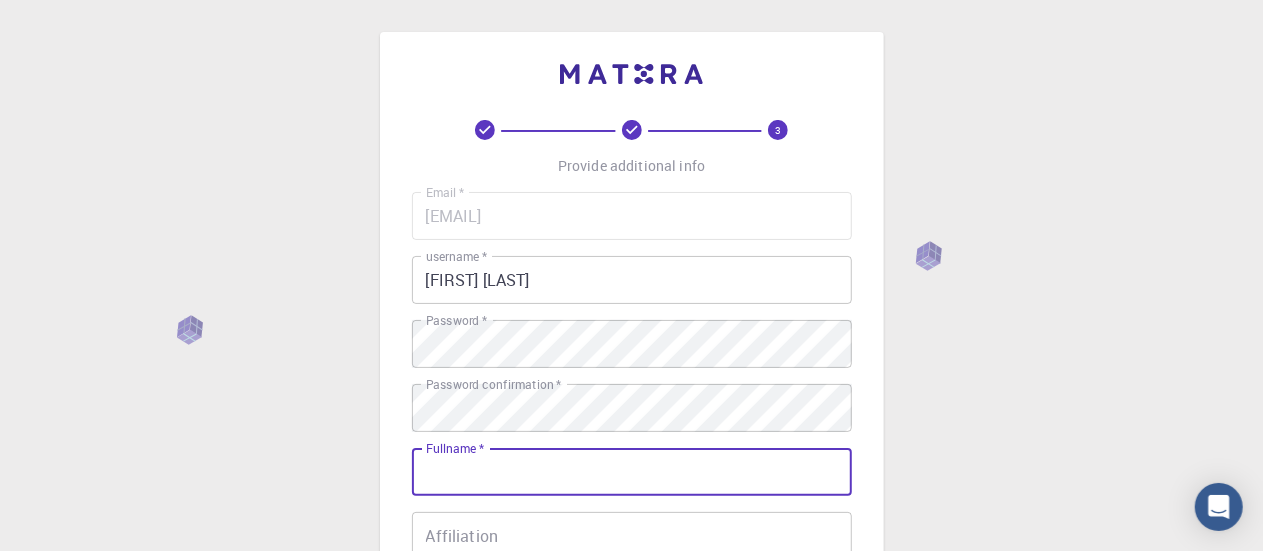 click on "Fullname   *" at bounding box center (632, 472) 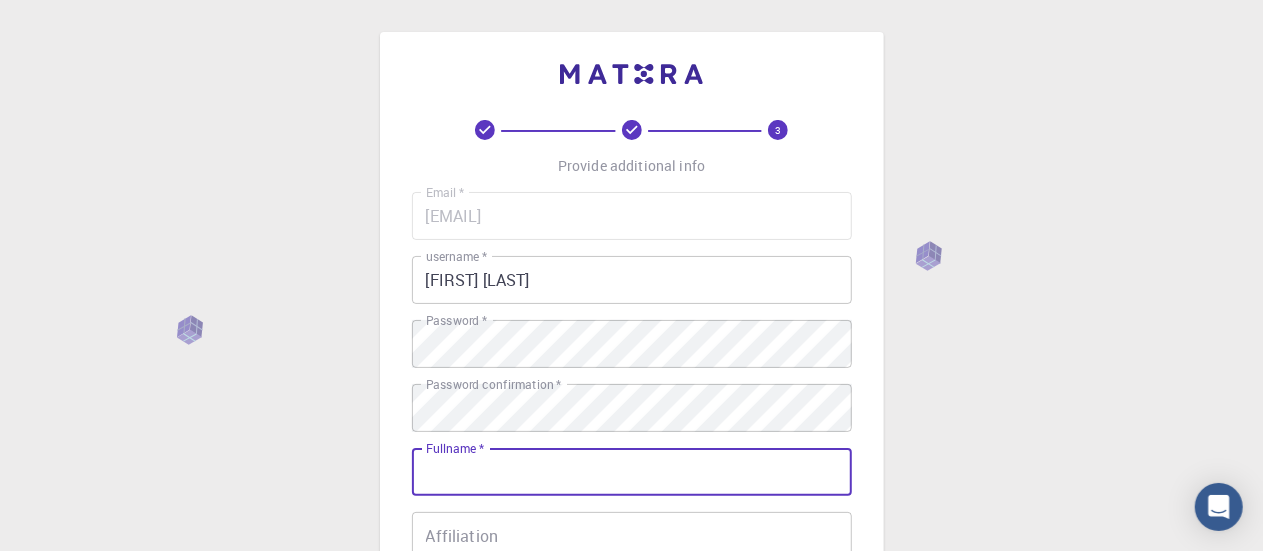 type on "[FIRST] [LAST]" 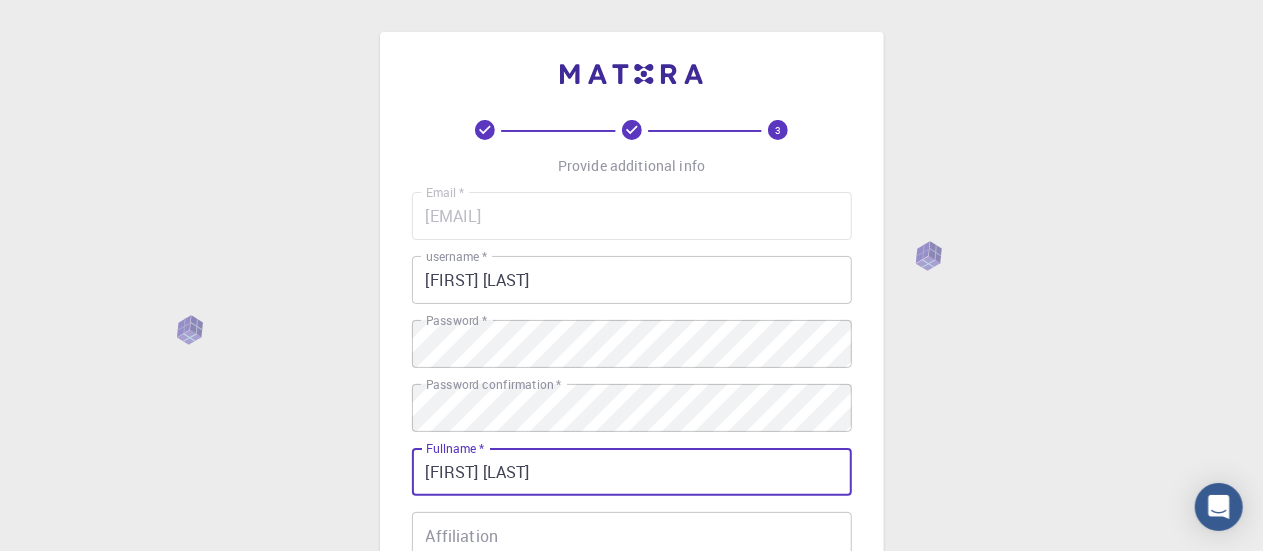 type on "[PHONE]" 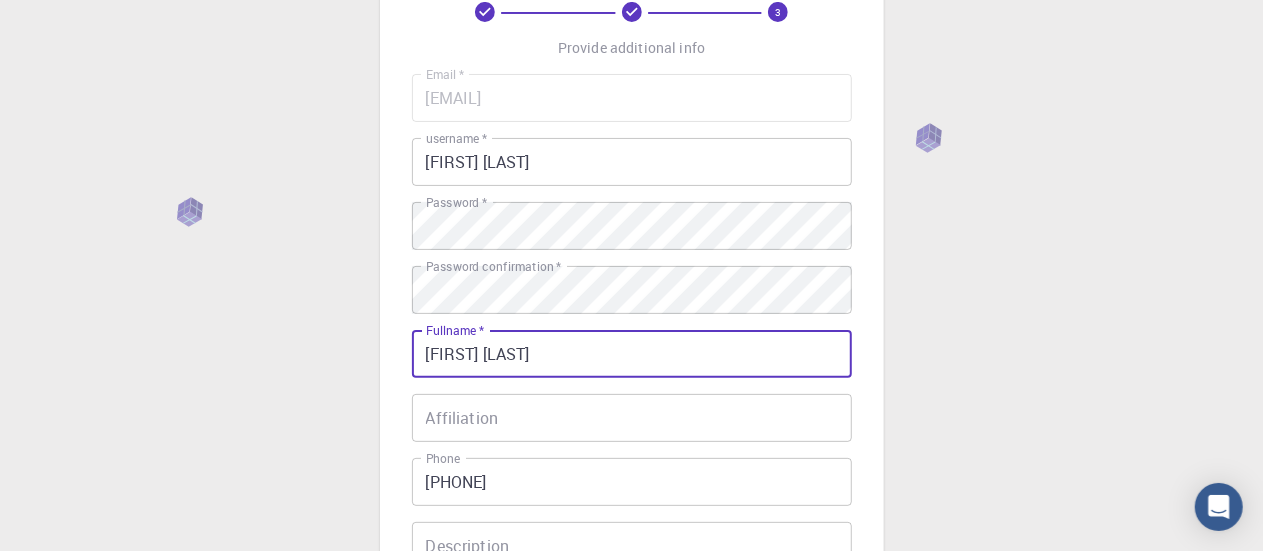 scroll, scrollTop: 132, scrollLeft: 0, axis: vertical 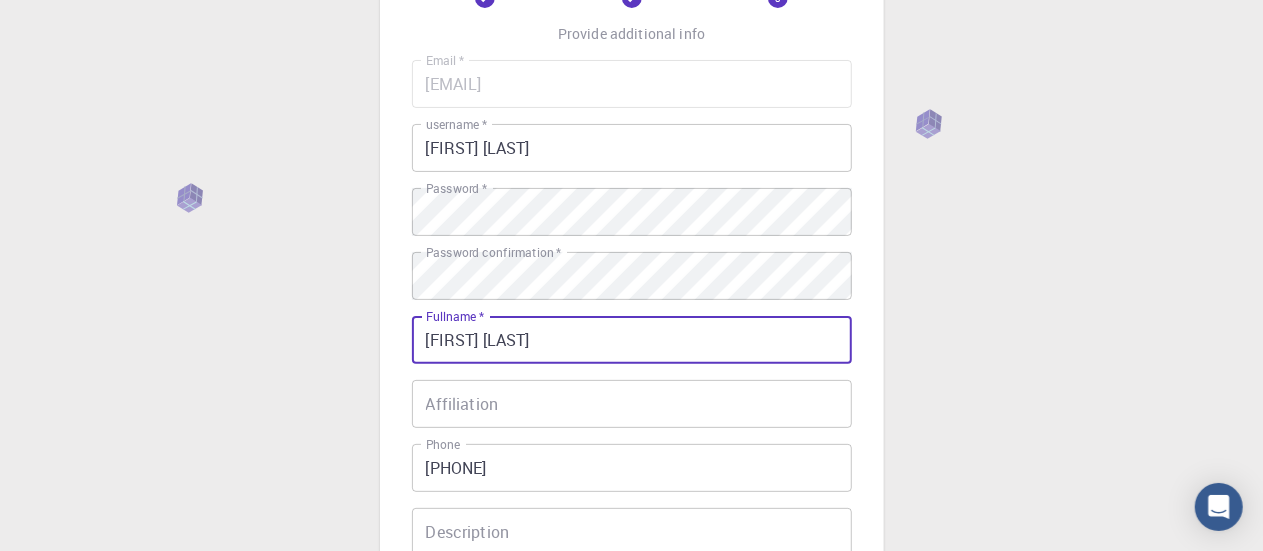 click on "[FIRST] [LAST]" at bounding box center (632, 340) 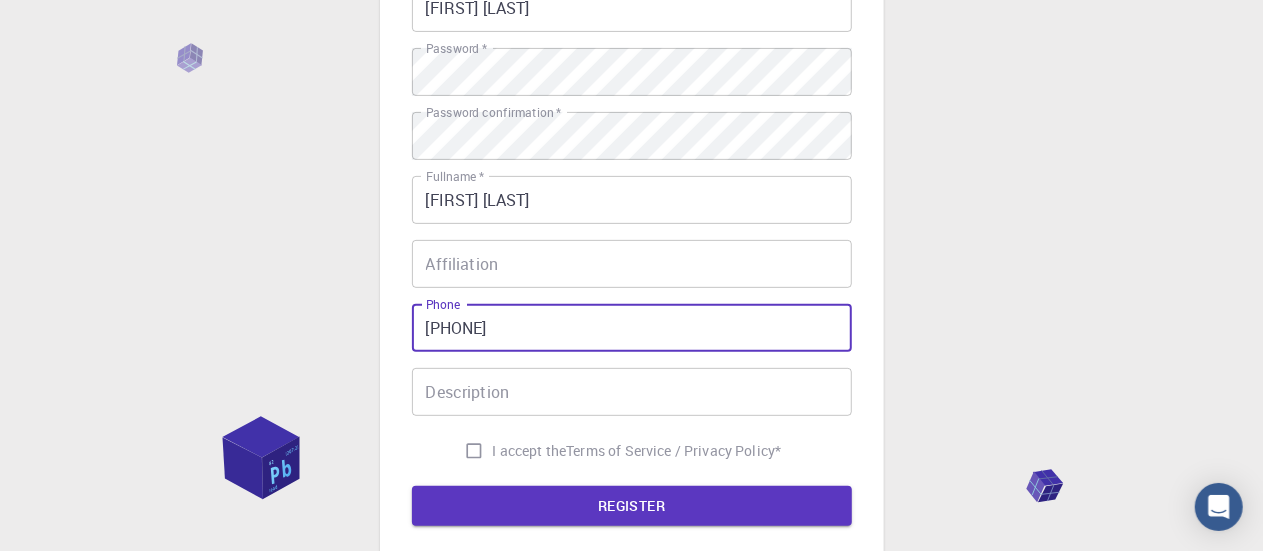 scroll, scrollTop: 276, scrollLeft: 0, axis: vertical 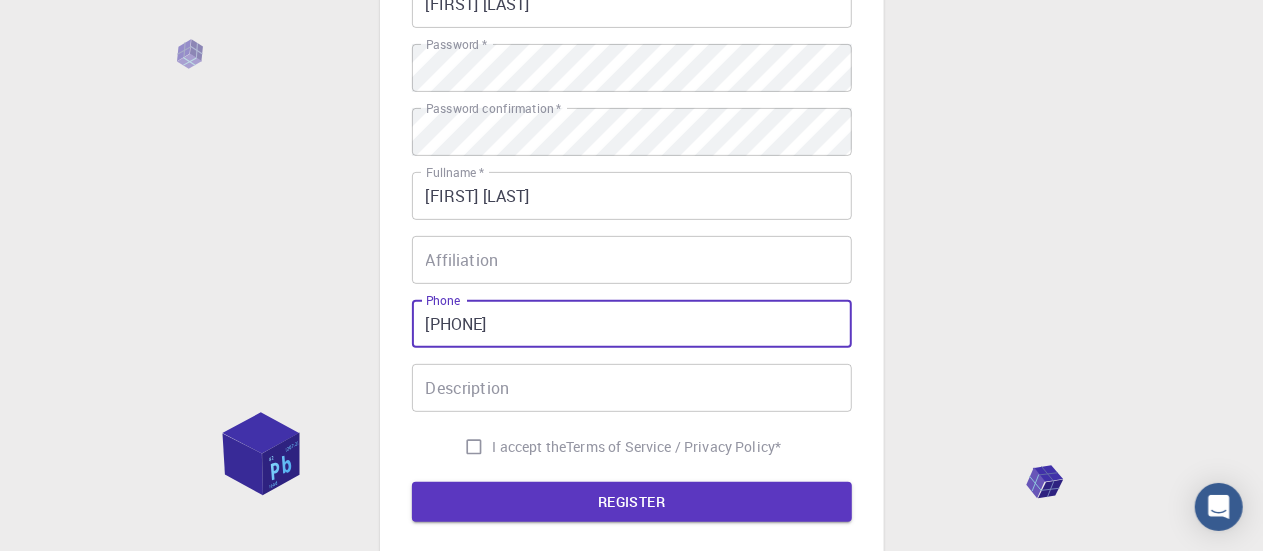type on "[PHONE]" 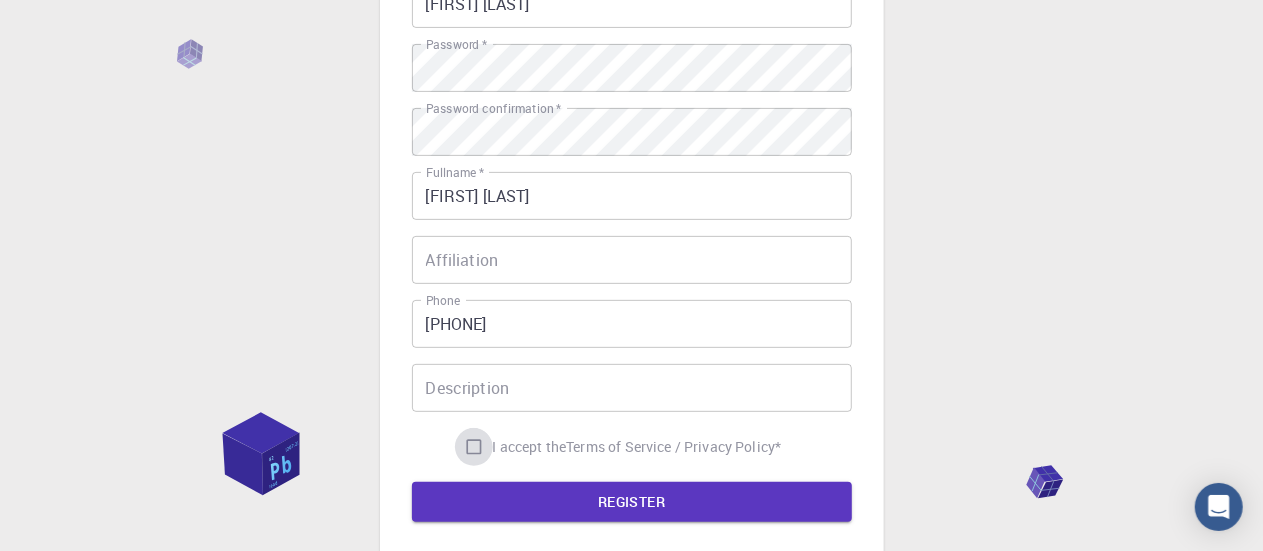 click on "I accept the  Terms of Service / Privacy Policy  *" at bounding box center [474, 447] 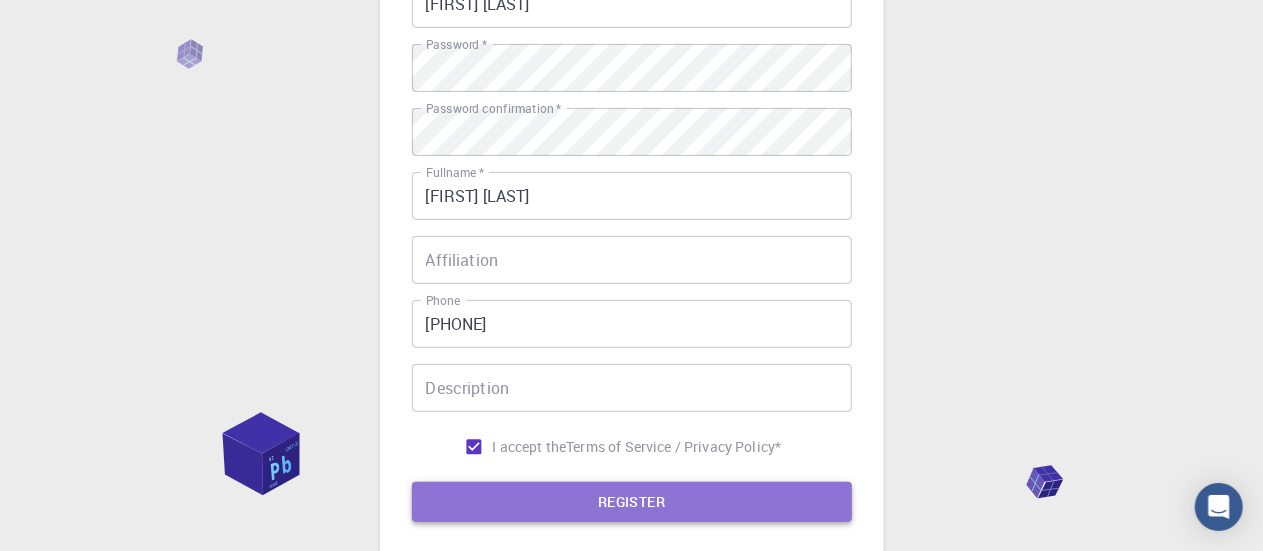 click on "REGISTER" at bounding box center (632, 502) 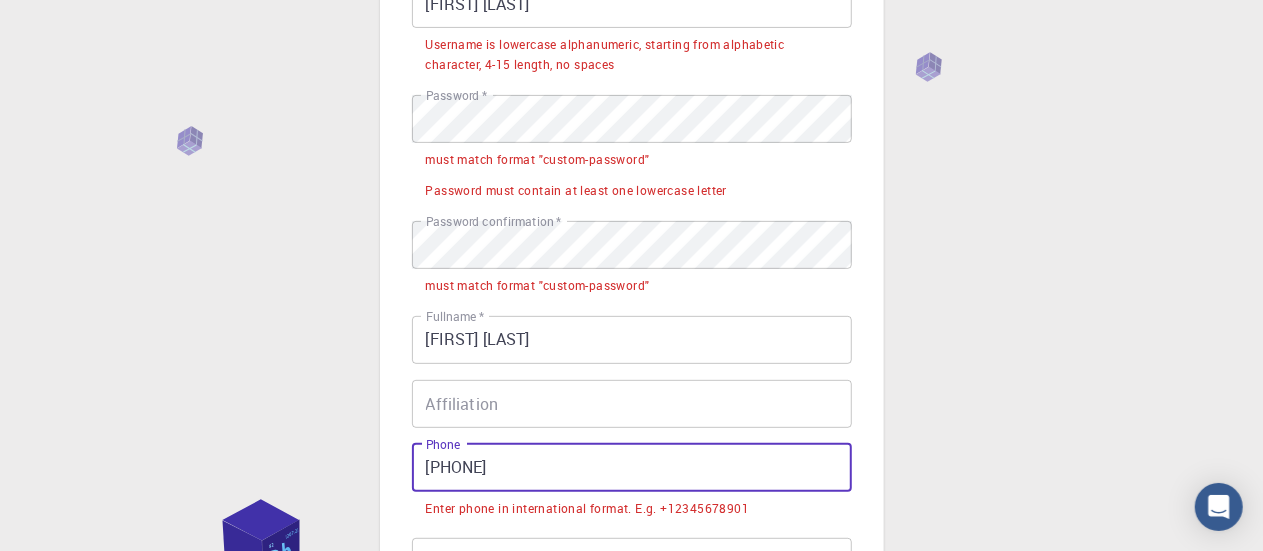 click on "[PHONE]" at bounding box center (632, 468) 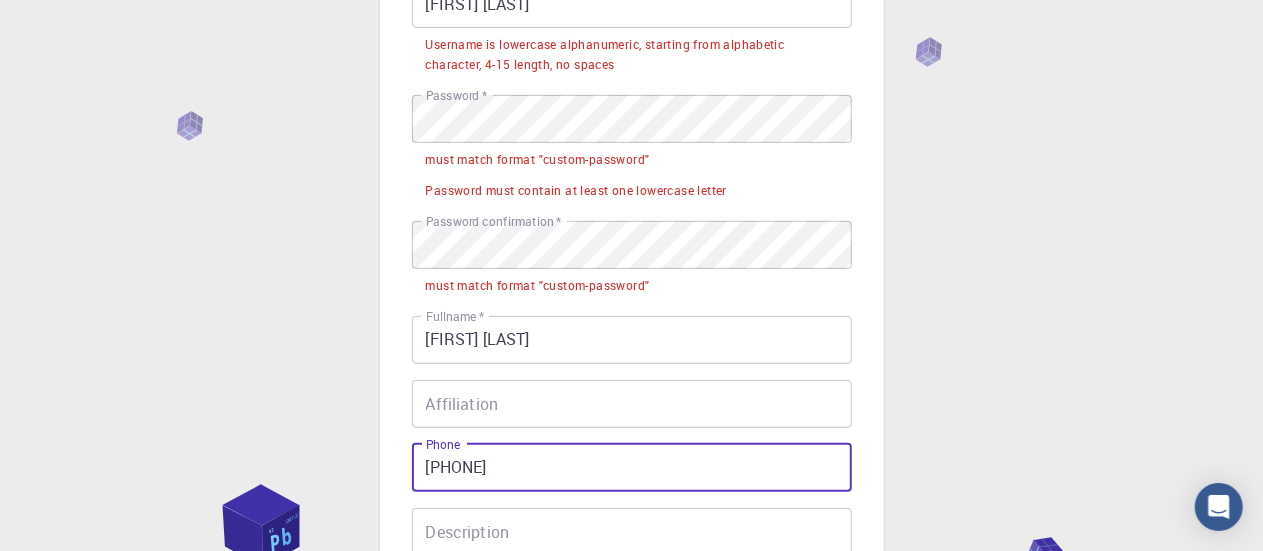 type on "[PHONE]" 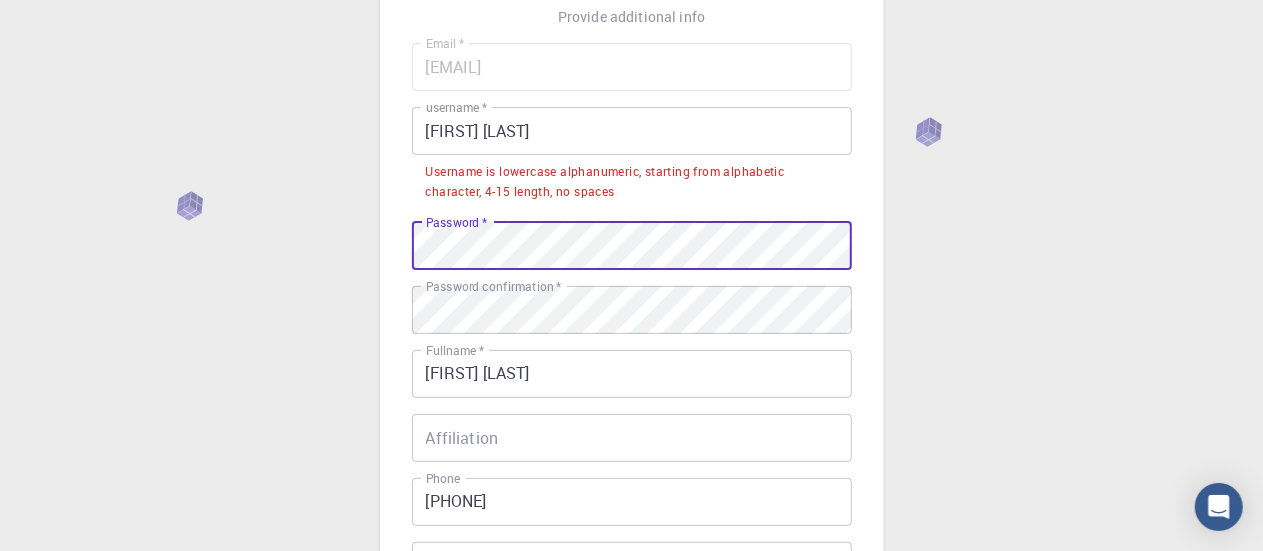 scroll, scrollTop: 127, scrollLeft: 0, axis: vertical 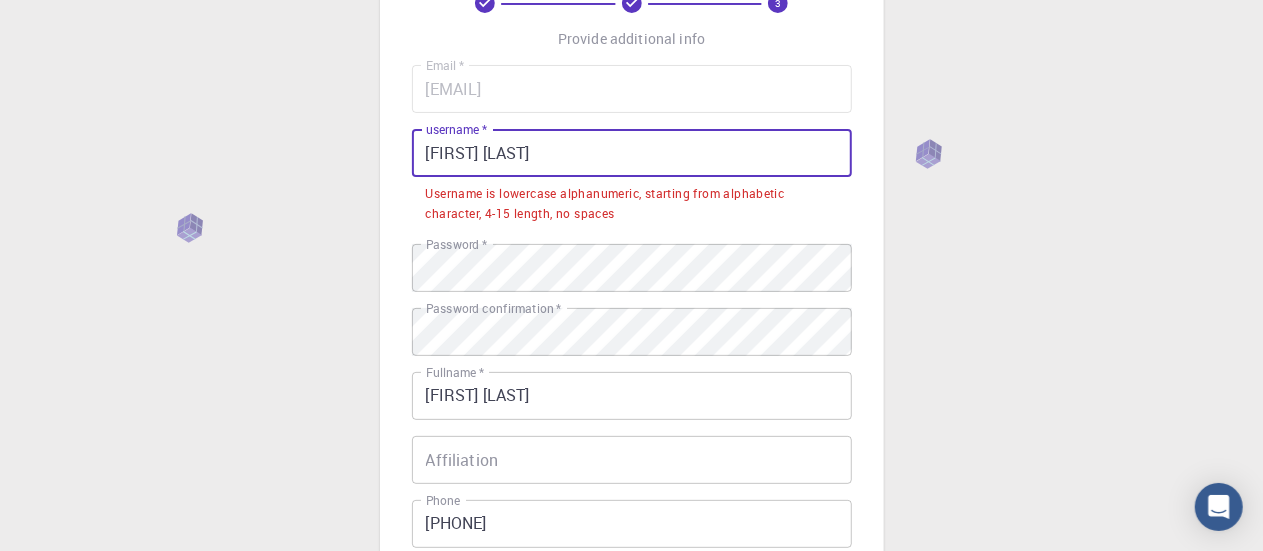 click on "[FIRST] [LAST]" at bounding box center (632, 153) 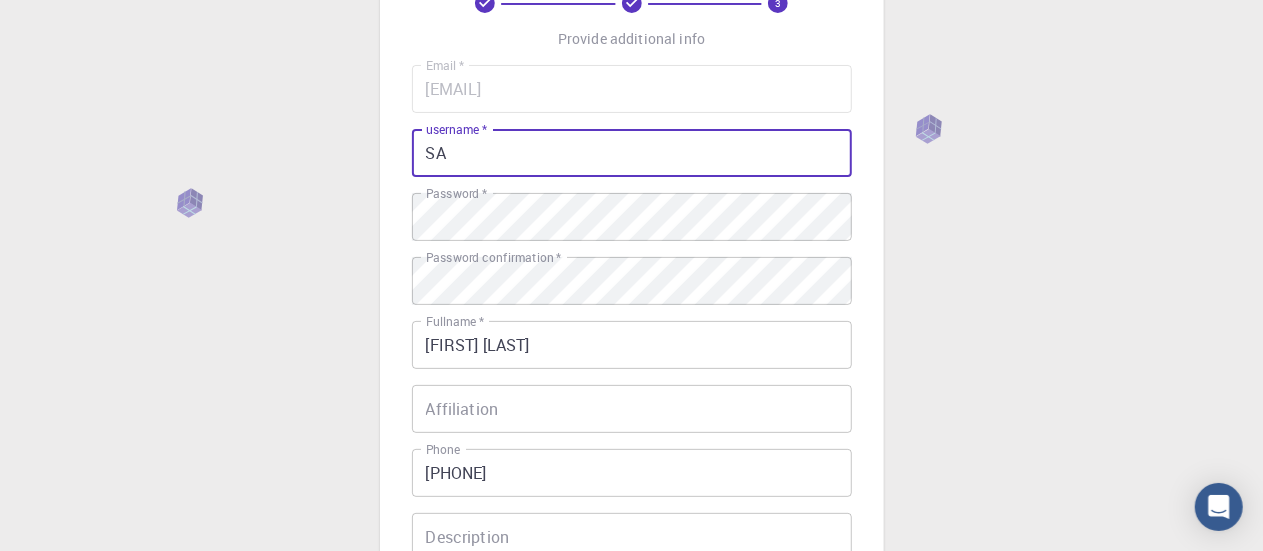 type on "S" 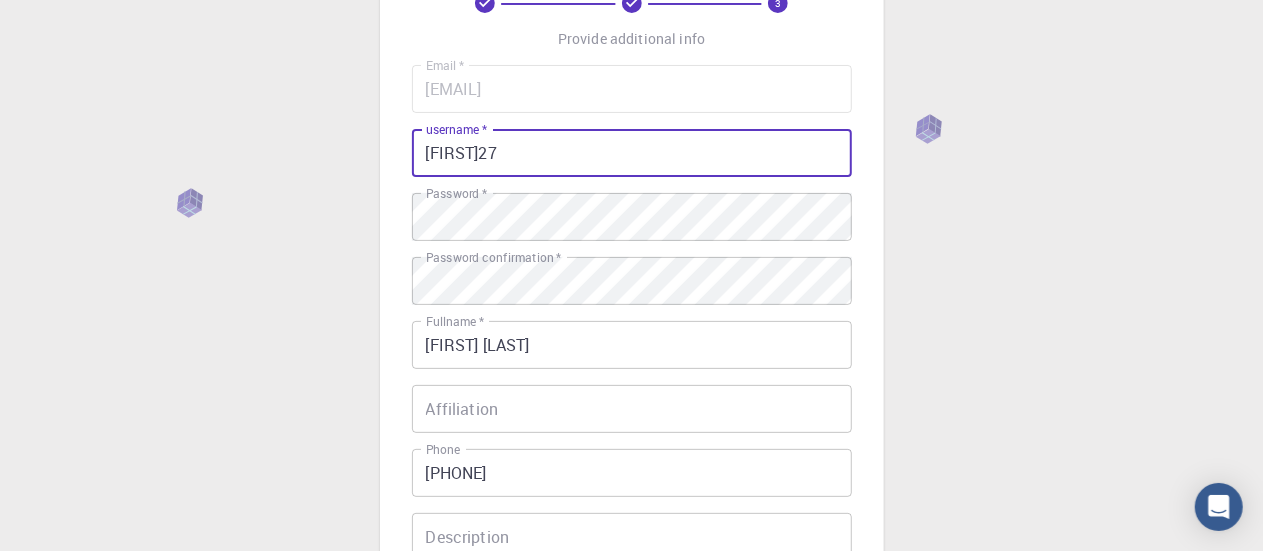 scroll, scrollTop: 468, scrollLeft: 0, axis: vertical 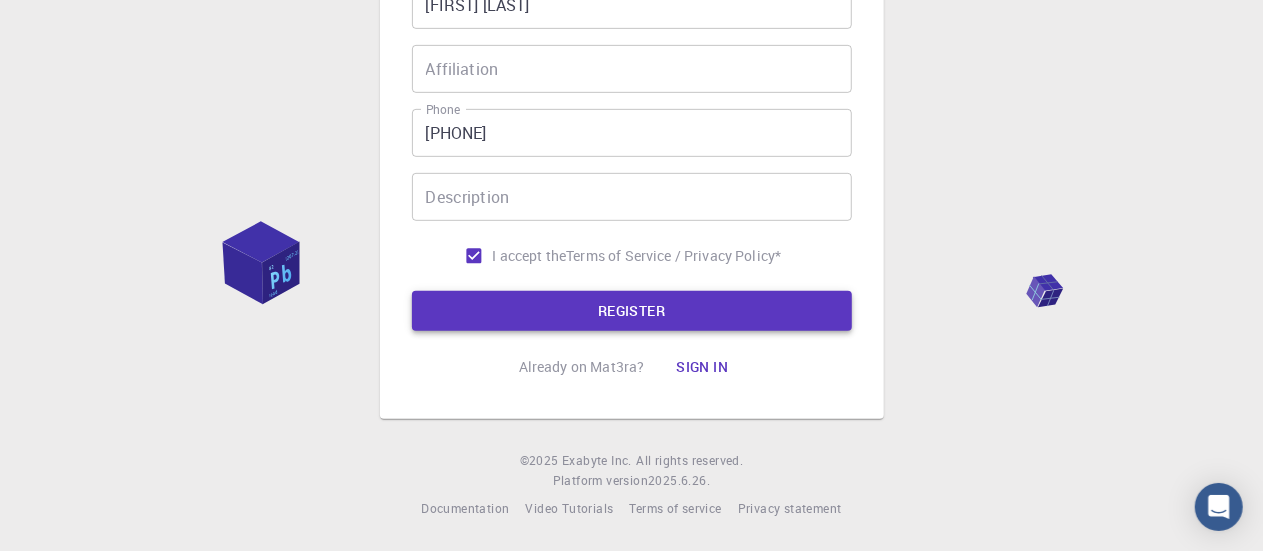 type on "[FIRST]27" 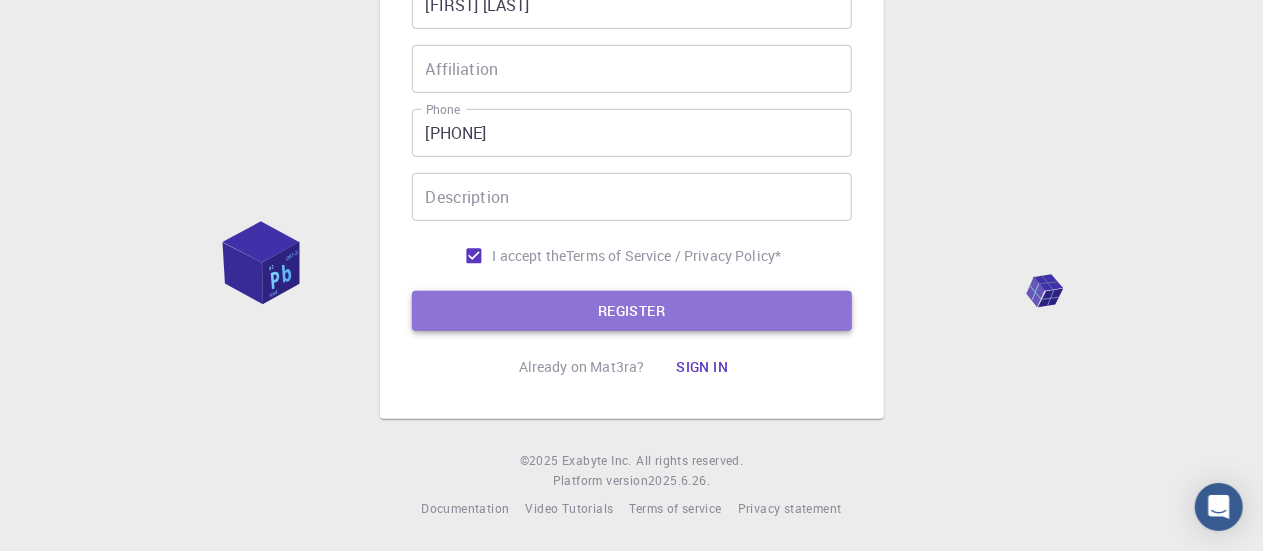 click on "REGISTER" at bounding box center [632, 311] 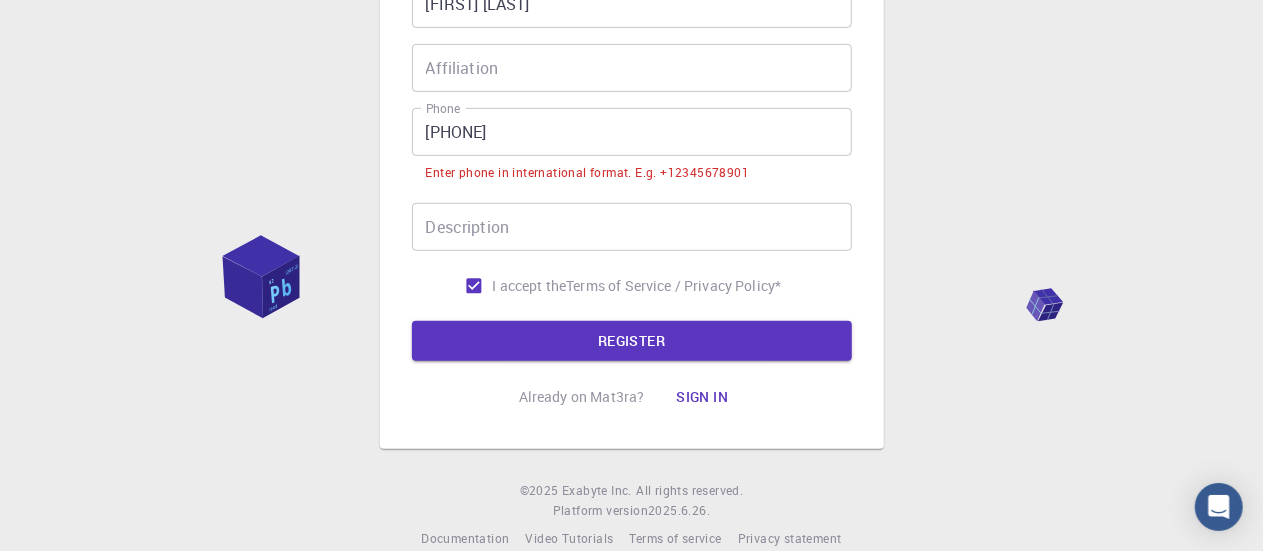 click on "[PHONE]" at bounding box center (632, 132) 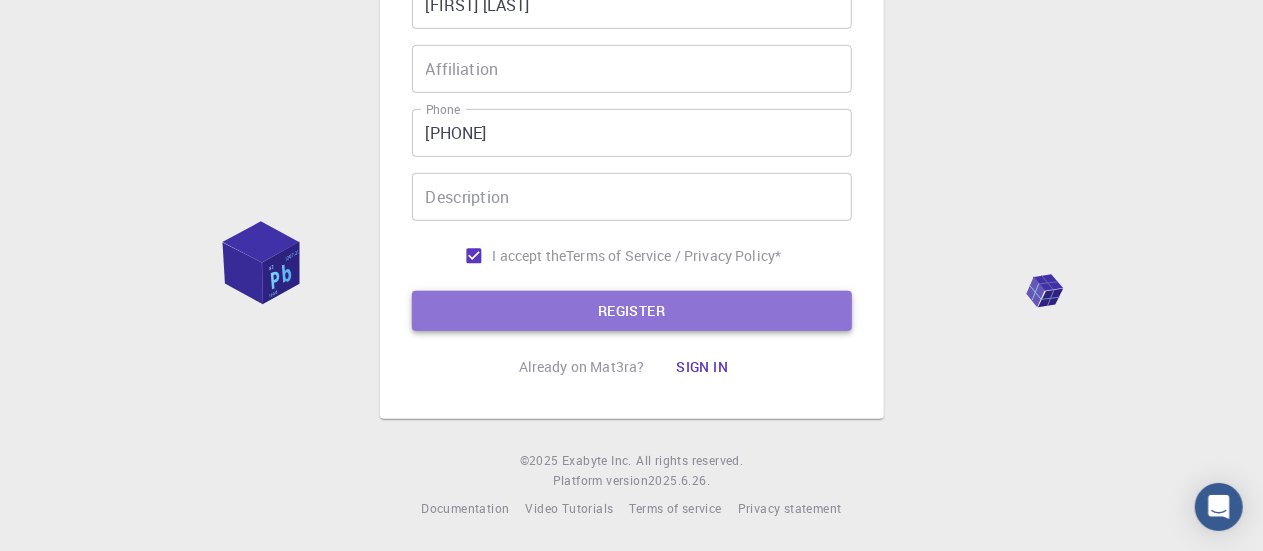 click on "REGISTER" at bounding box center (632, 311) 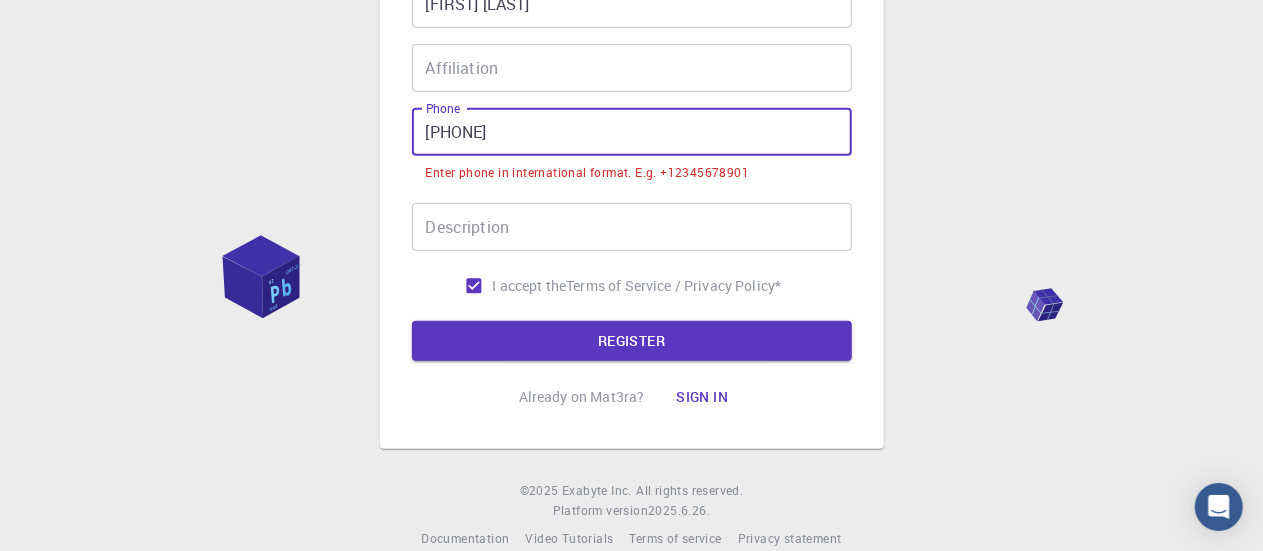 click on "[PHONE]" at bounding box center [632, 132] 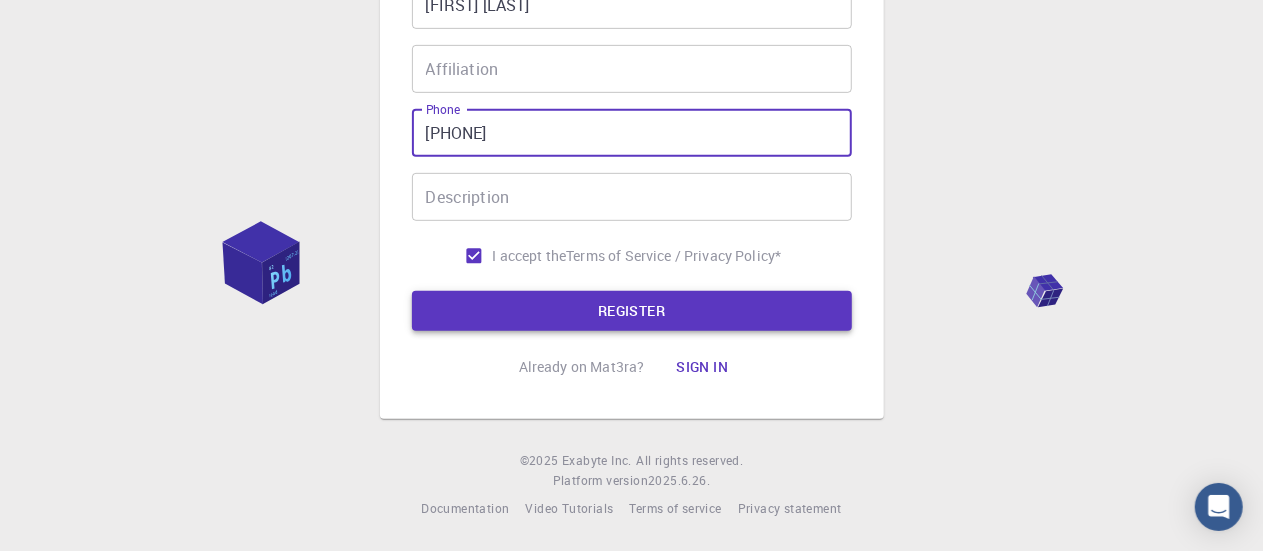 type on "[PHONE]" 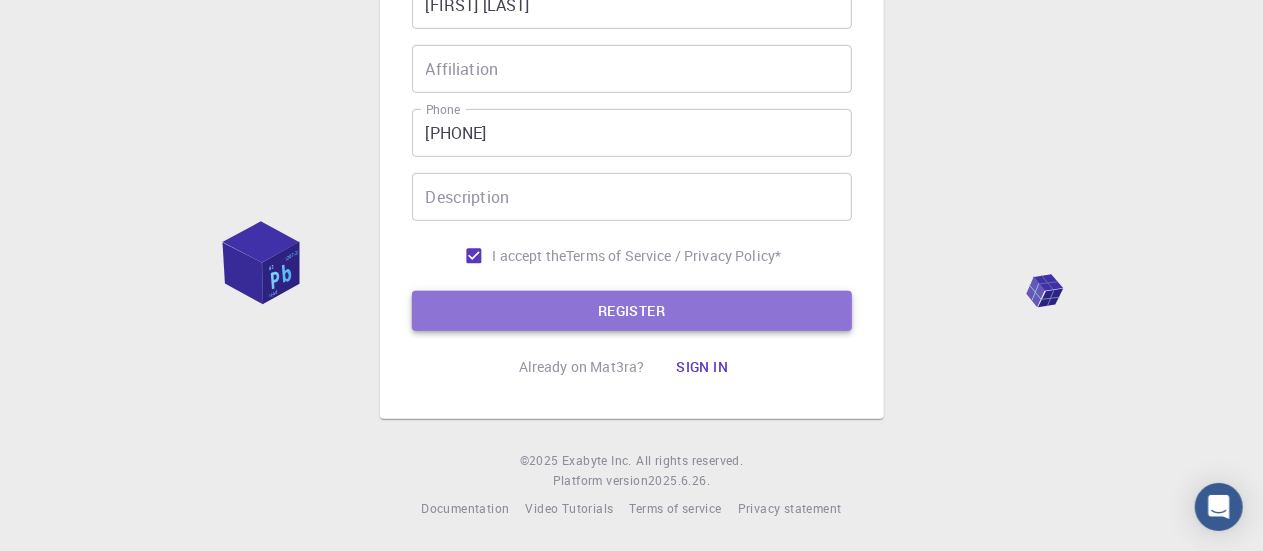 click on "REGISTER" at bounding box center [632, 311] 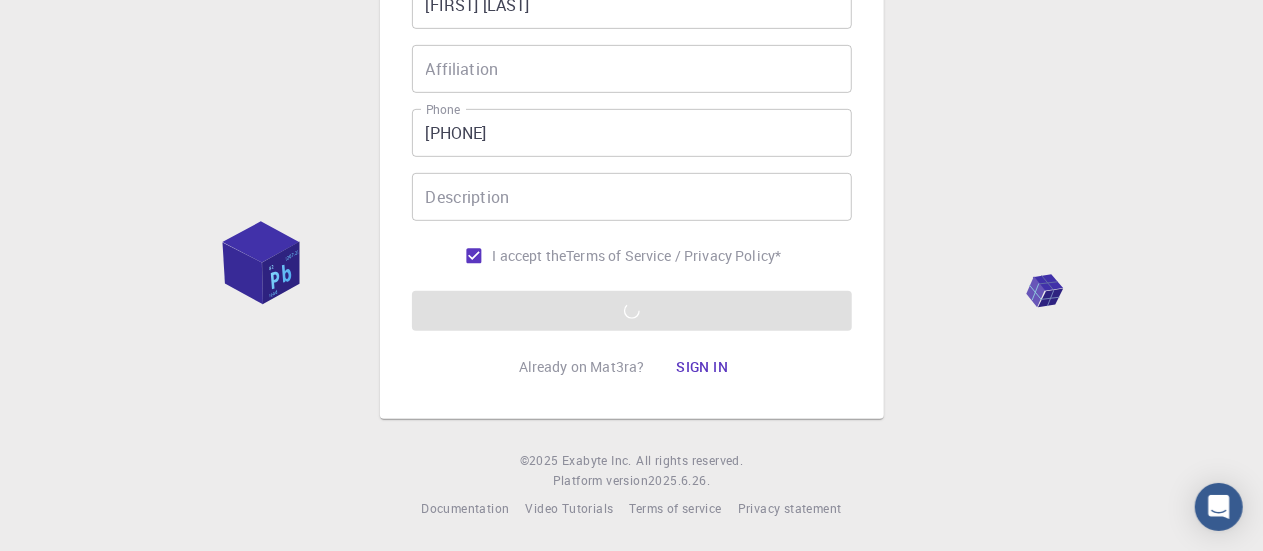 scroll, scrollTop: 0, scrollLeft: 0, axis: both 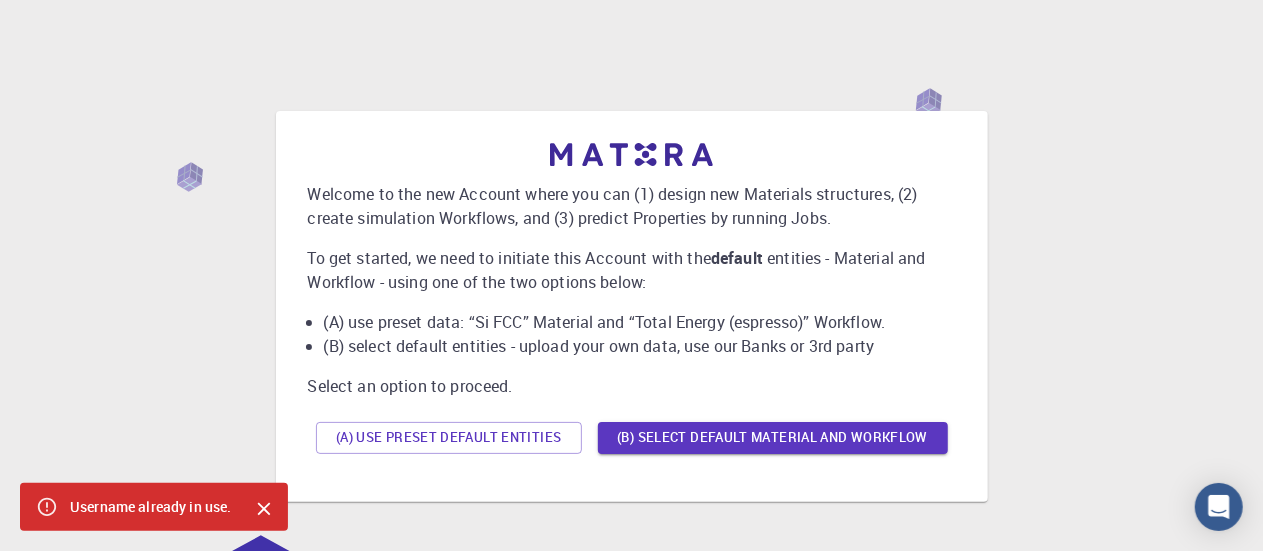 drag, startPoint x: 1278, startPoint y: 146, endPoint x: 1279, endPoint y: 202, distance: 56.008926 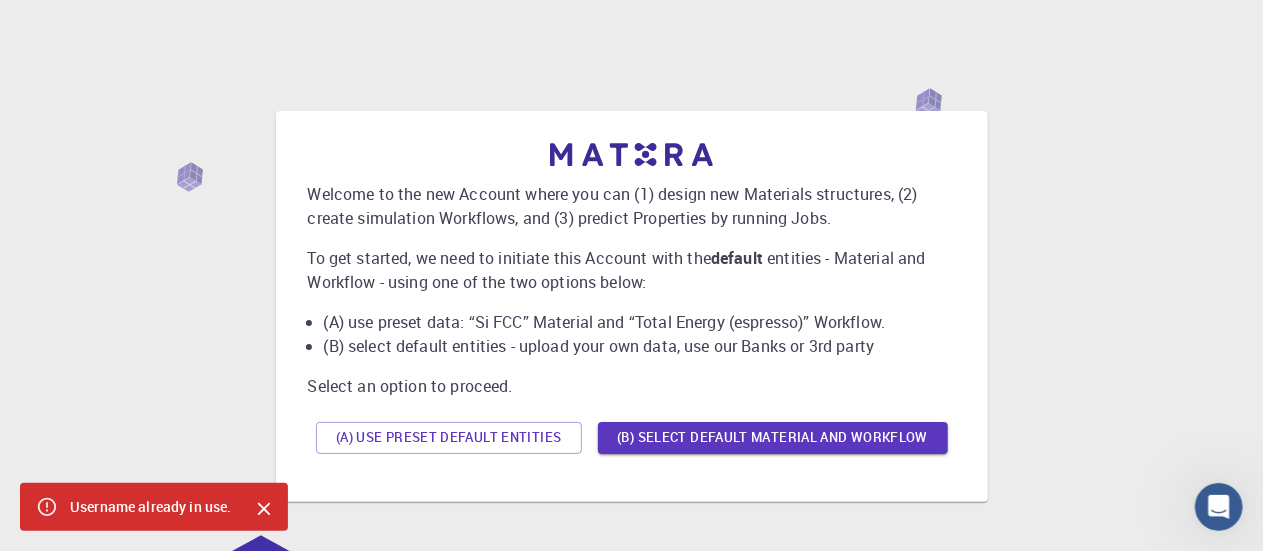 scroll, scrollTop: 0, scrollLeft: 0, axis: both 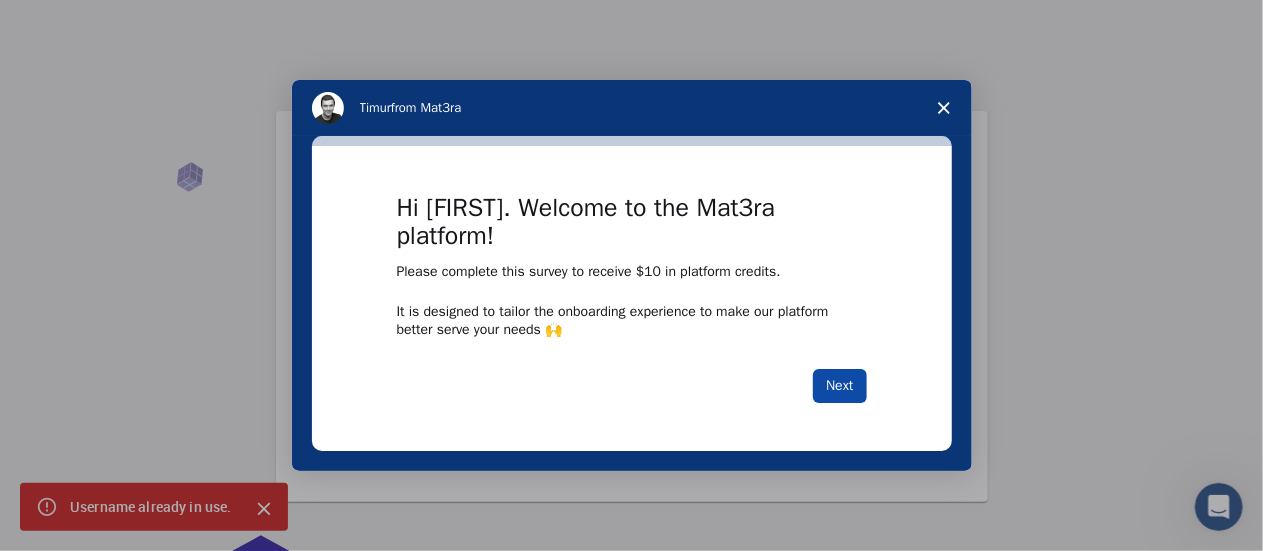 click on "Next" at bounding box center (839, 386) 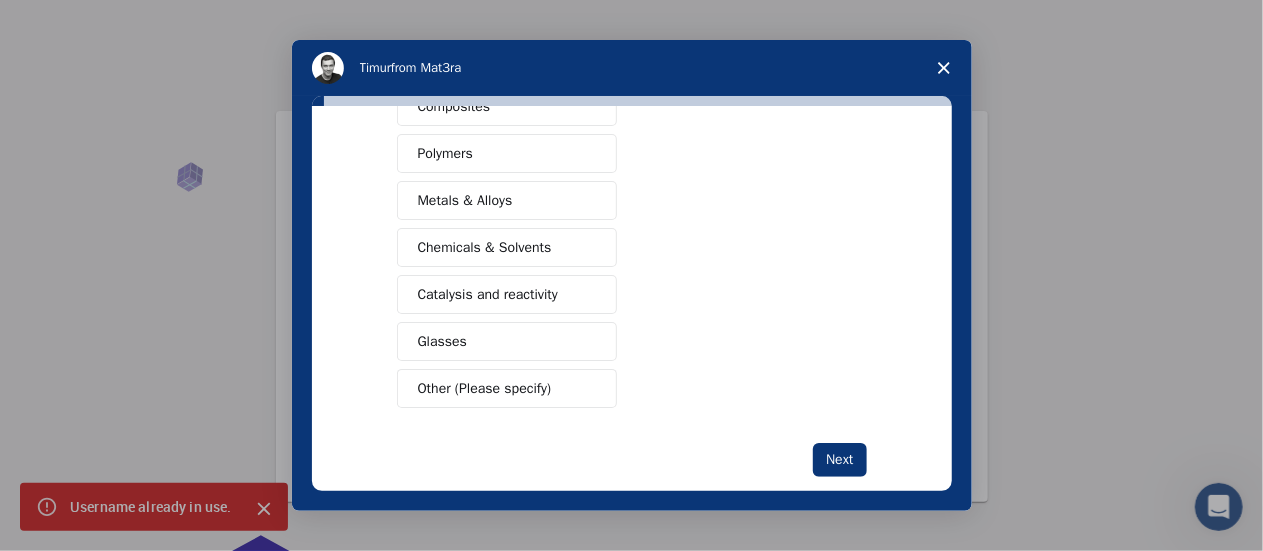 scroll, scrollTop: 381, scrollLeft: 0, axis: vertical 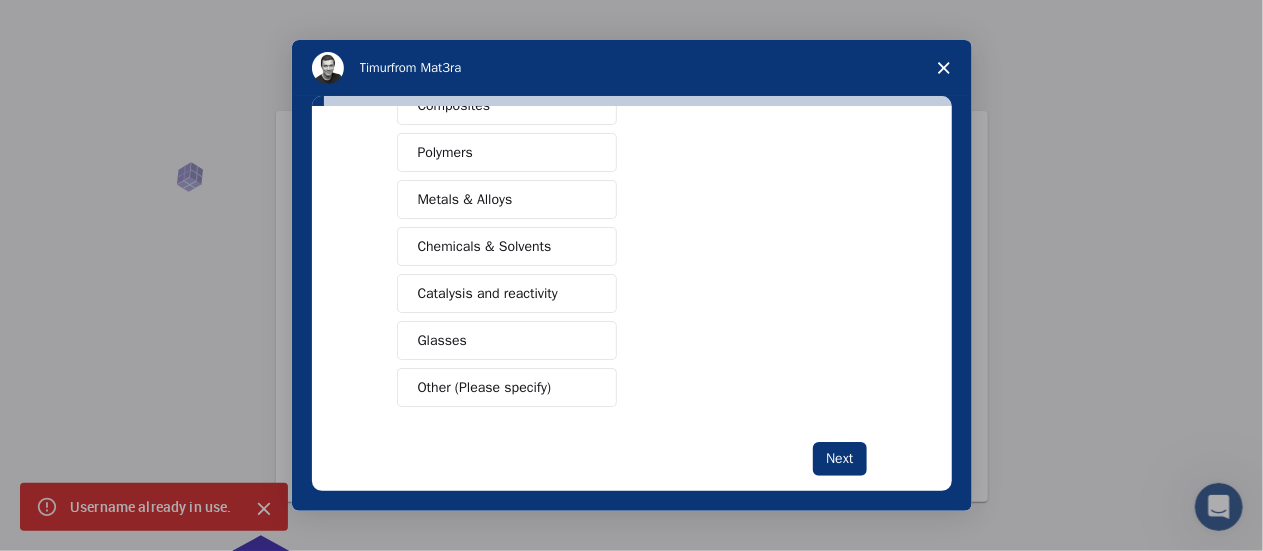 click 